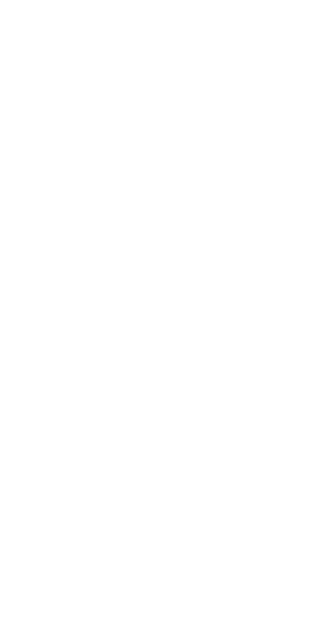 scroll, scrollTop: 0, scrollLeft: 0, axis: both 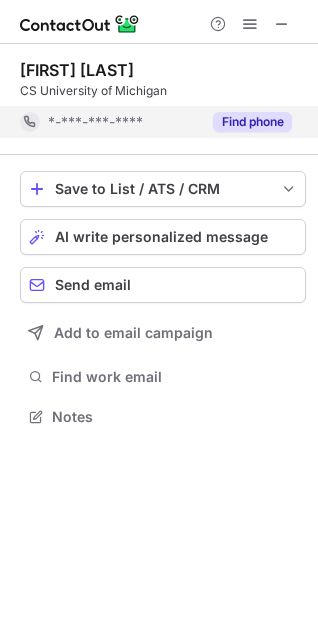click on "Find phone" at bounding box center (252, 122) 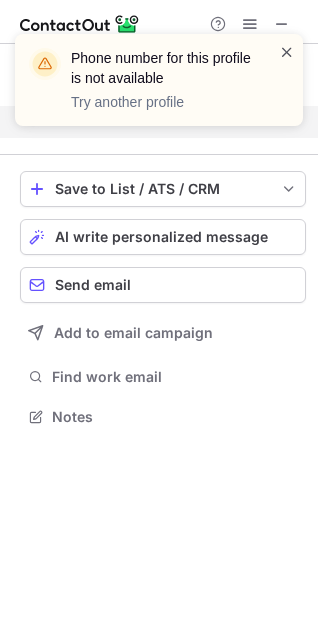click at bounding box center [287, 52] 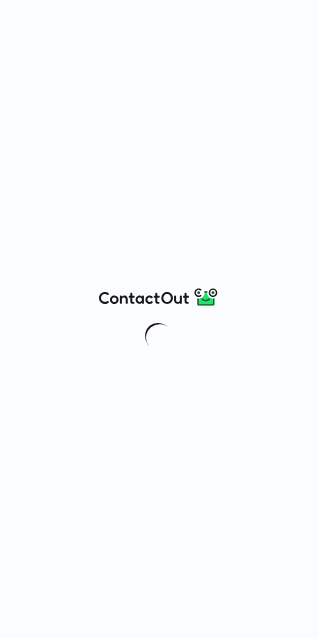 scroll, scrollTop: 0, scrollLeft: 0, axis: both 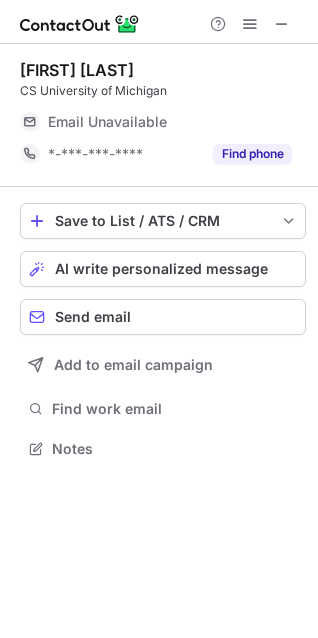 click on "Email Unavailable" at bounding box center [107, 122] 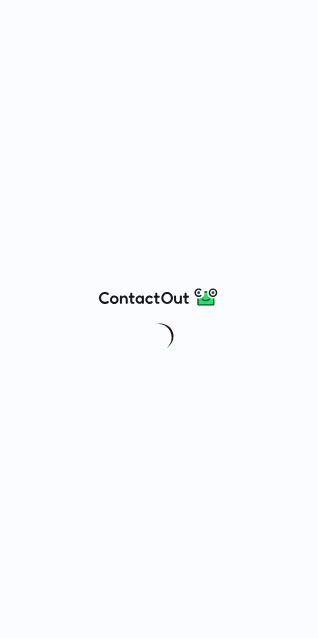 scroll, scrollTop: 0, scrollLeft: 0, axis: both 